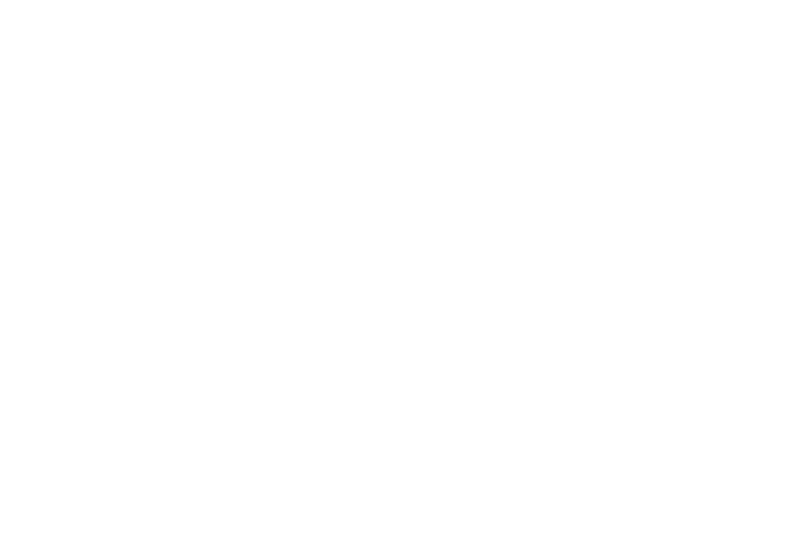 scroll, scrollTop: 0, scrollLeft: 0, axis: both 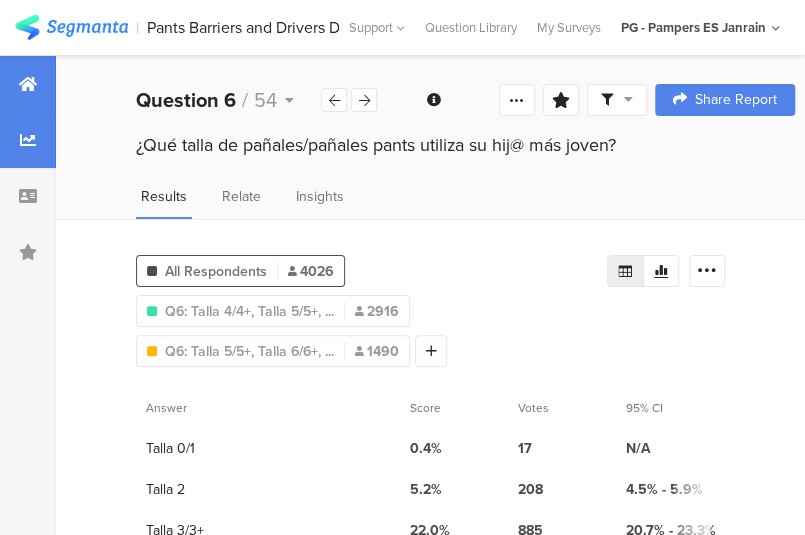 click at bounding box center (28, 84) 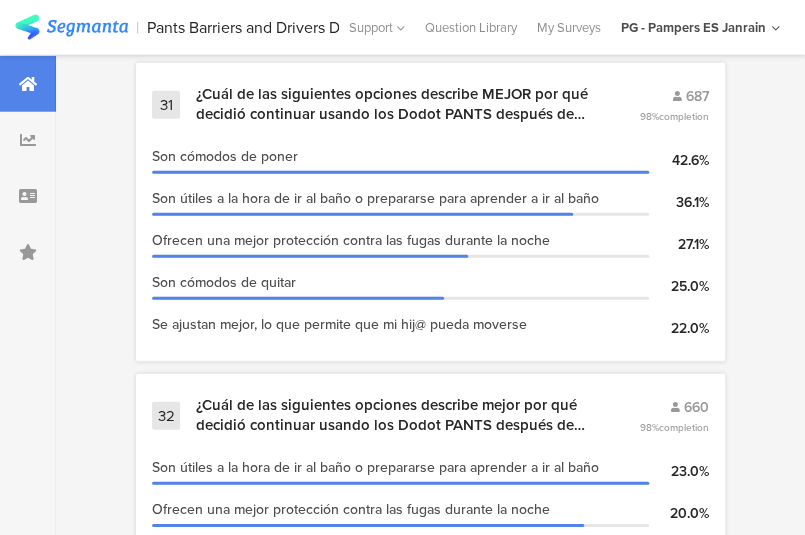 scroll, scrollTop: 11270, scrollLeft: 12, axis: both 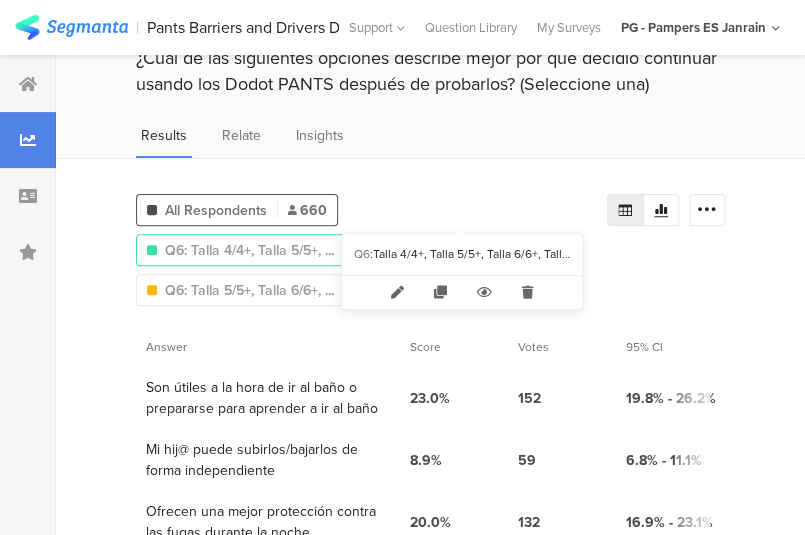 click on "Q6: Talla 4/4+, Talla 5/5+, ..." at bounding box center [249, 250] 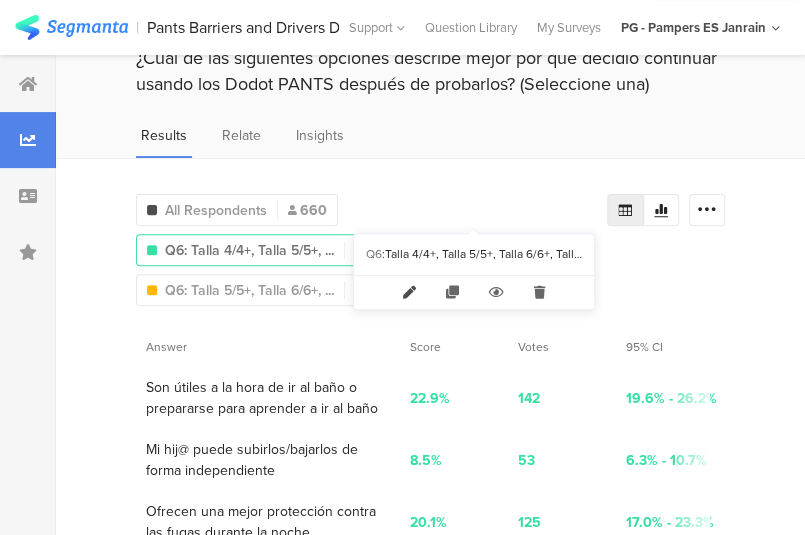 click at bounding box center (409, 292) 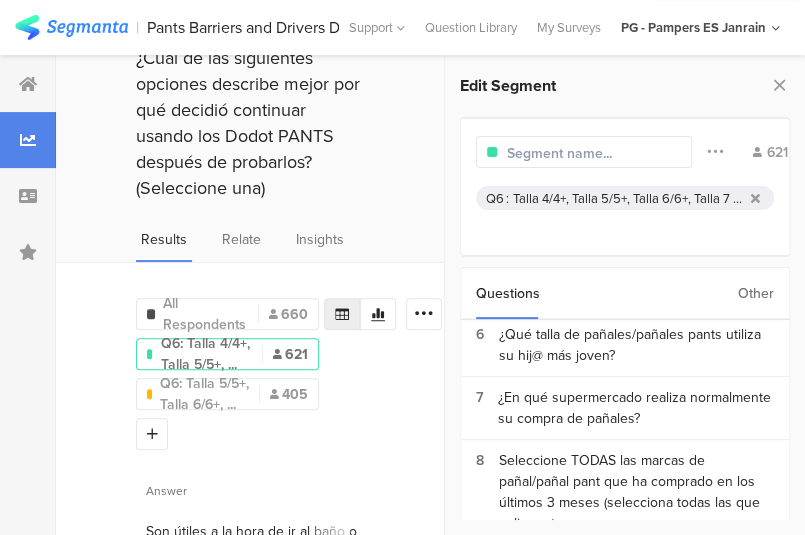 scroll, scrollTop: 354, scrollLeft: 0, axis: vertical 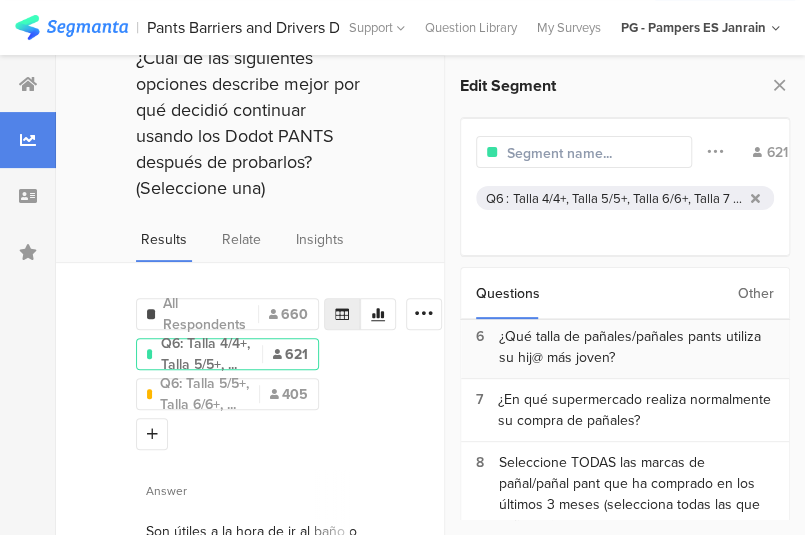 click on "¿Qué talla de pañales/pañales pants utiliza su hij@ más joven?" at bounding box center (636, 347) 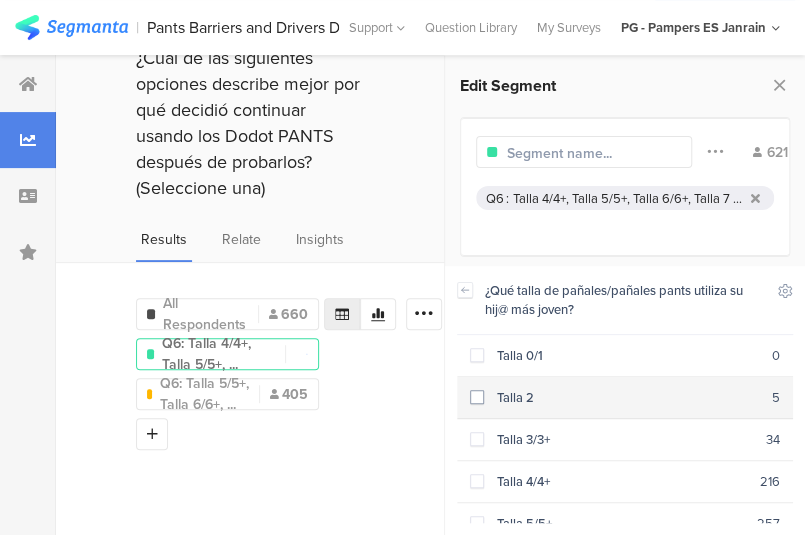scroll, scrollTop: 102, scrollLeft: 0, axis: vertical 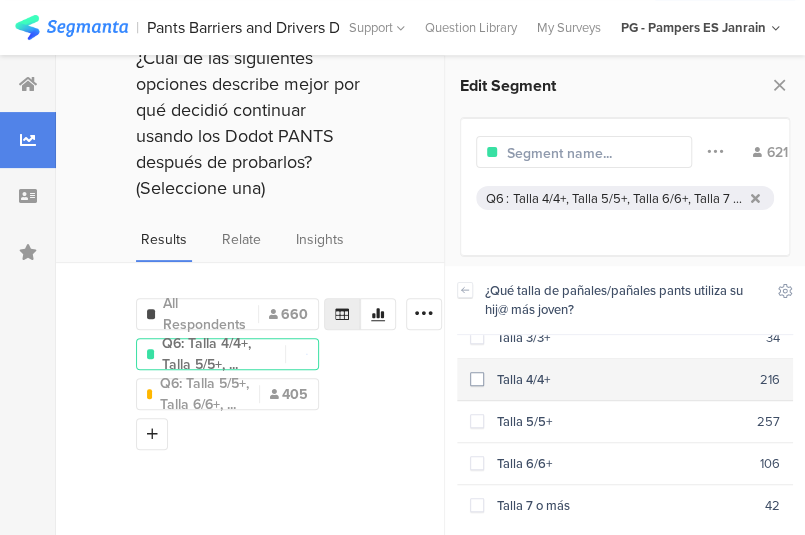 click at bounding box center [477, 379] 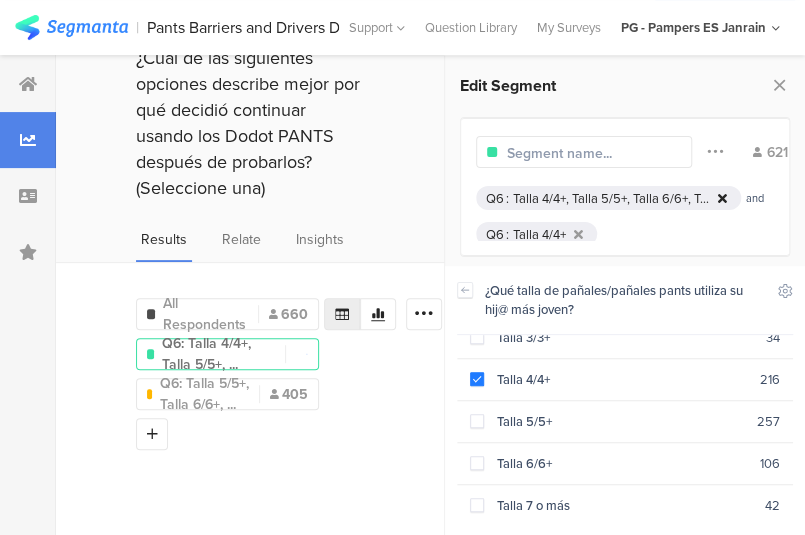 click at bounding box center (722, 198) 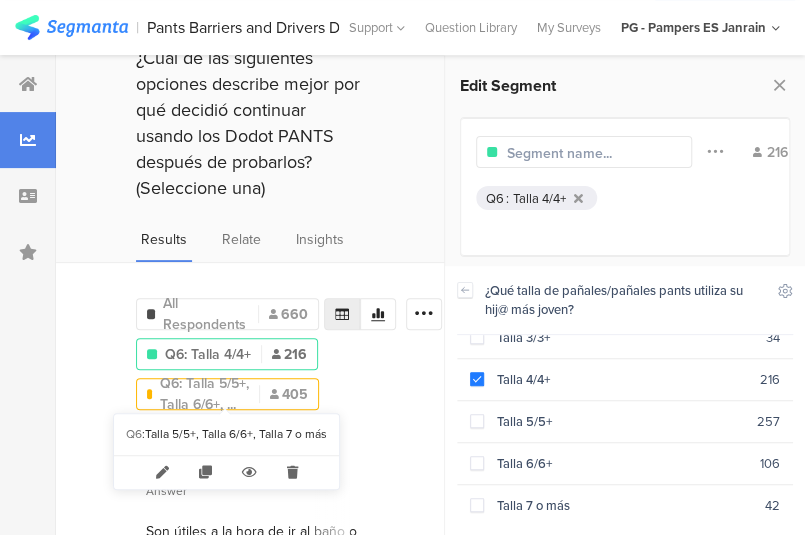 click on "Q6: Talla 5/5+, Talla 6/6+, ..." at bounding box center (204, 394) 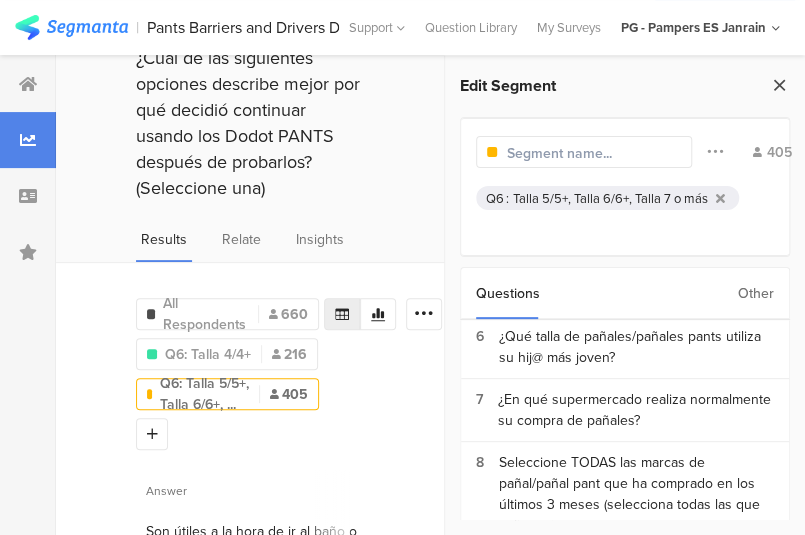 click at bounding box center (779, 85) 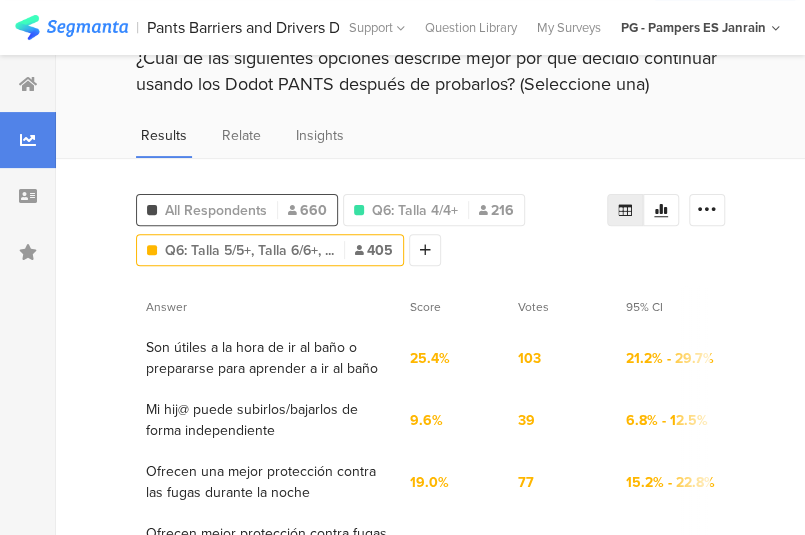click on "All Respondents" at bounding box center [216, 210] 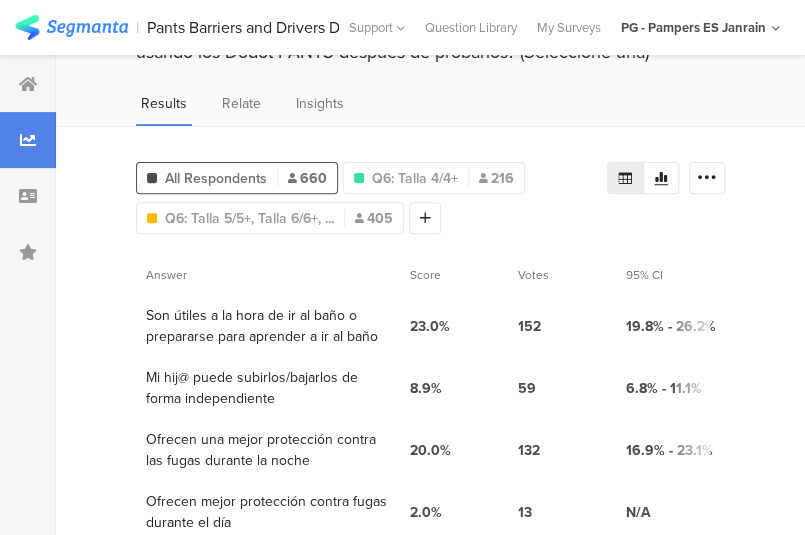 scroll, scrollTop: 122, scrollLeft: 0, axis: vertical 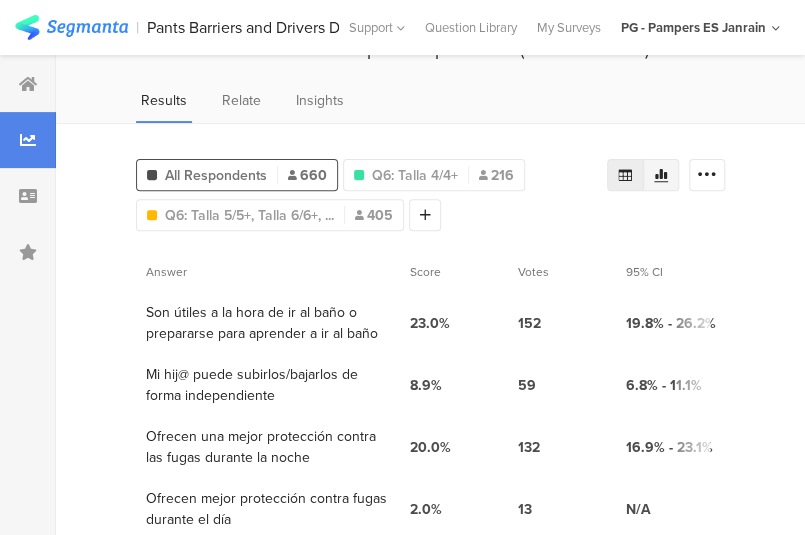 click 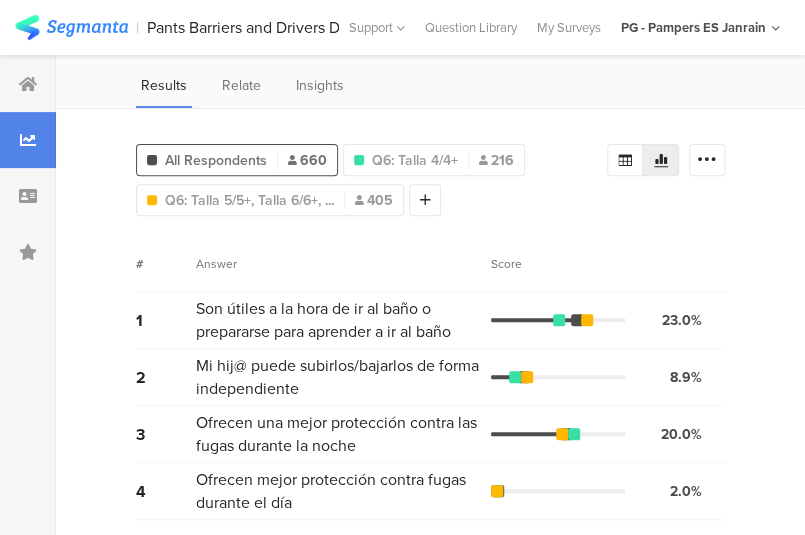 scroll, scrollTop: 138, scrollLeft: 0, axis: vertical 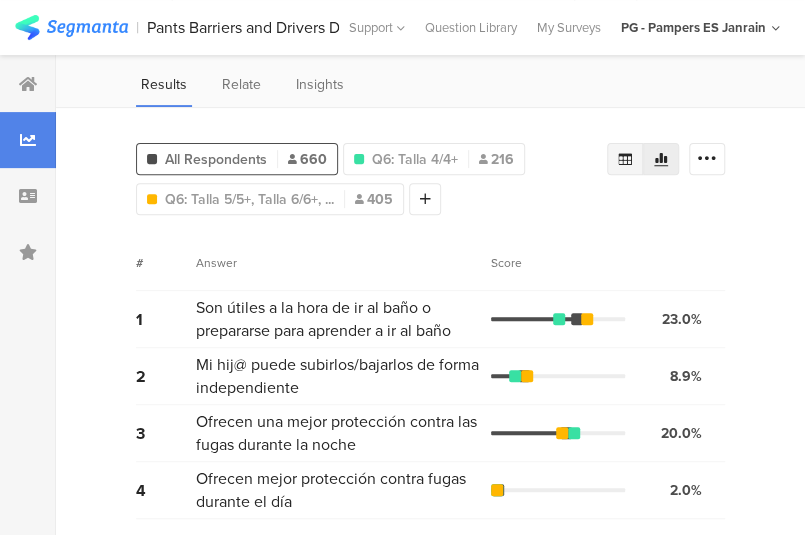 click 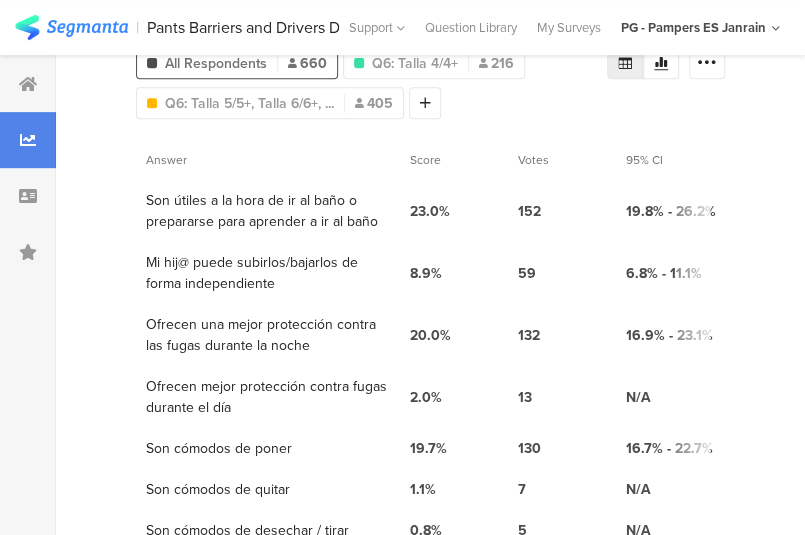 scroll, scrollTop: 0, scrollLeft: 0, axis: both 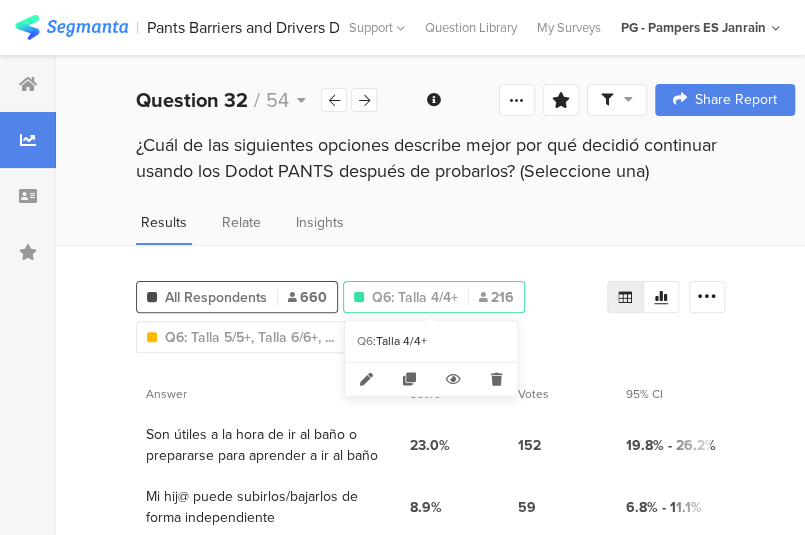 click on "Q6: Talla 4/4+" at bounding box center (415, 297) 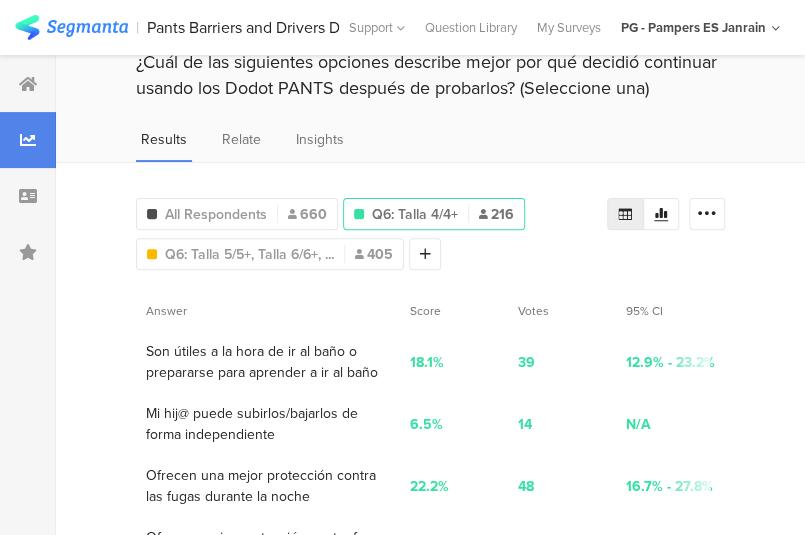 scroll, scrollTop: 81, scrollLeft: 0, axis: vertical 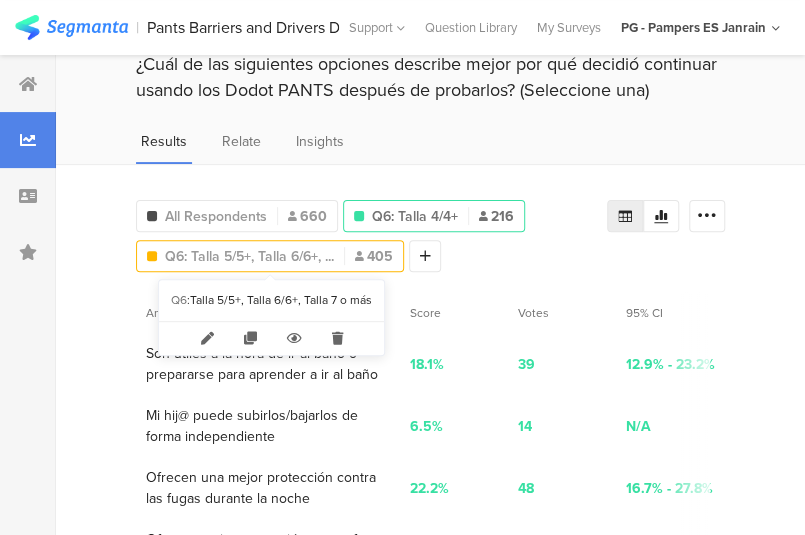 click on "Q6: Talla 5/5+, Talla 6/6+, ..." at bounding box center [249, 256] 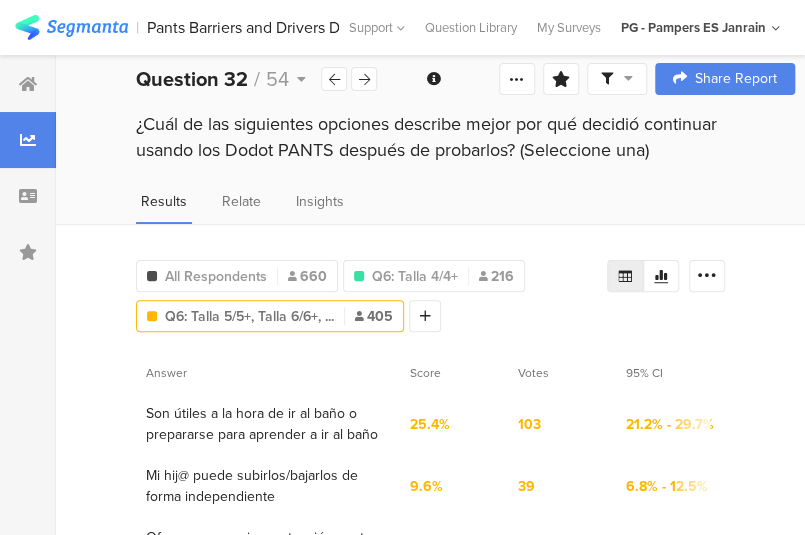 scroll, scrollTop: 20, scrollLeft: 0, axis: vertical 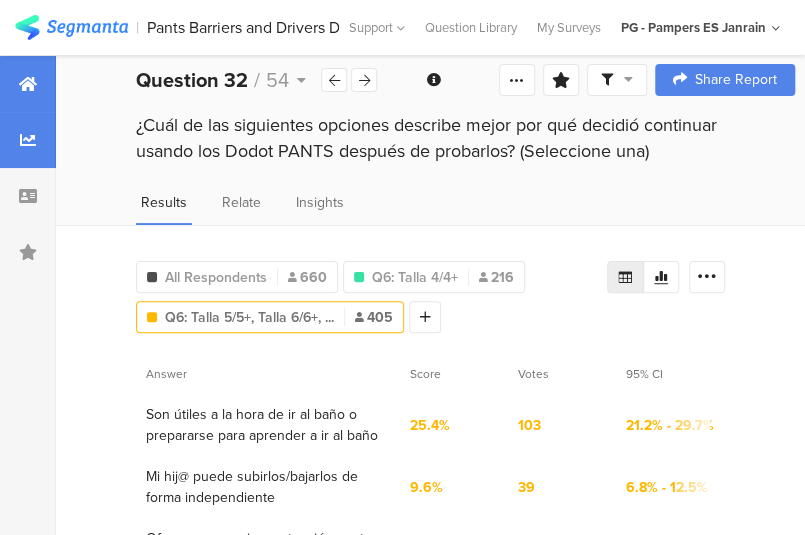 click at bounding box center (28, 84) 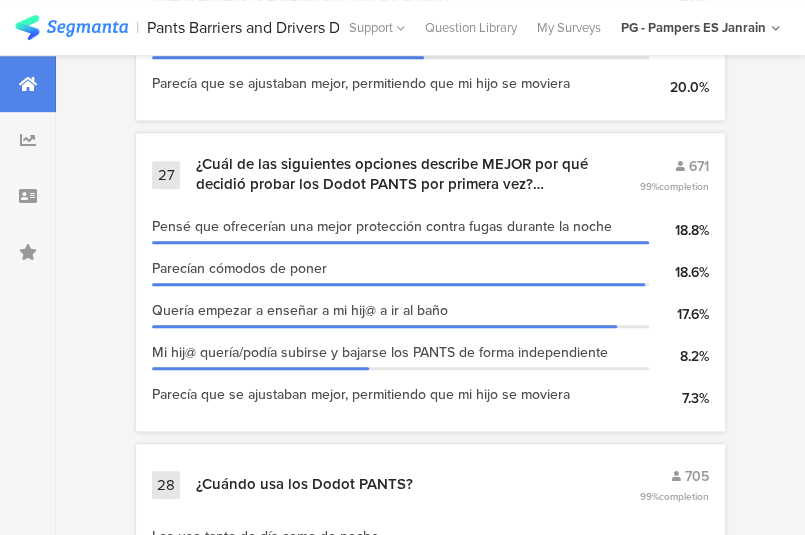 scroll, scrollTop: 9956, scrollLeft: 0, axis: vertical 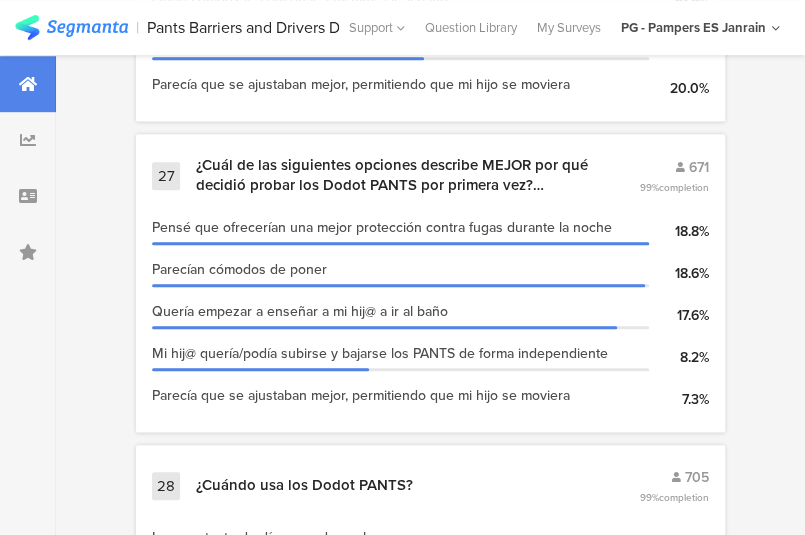 click on "¿Cuál de las siguientes opciones describe MEJOR por qué decidió probar los Dodot PANTS por primera vez? (Seleccione una)" at bounding box center [393, 175] 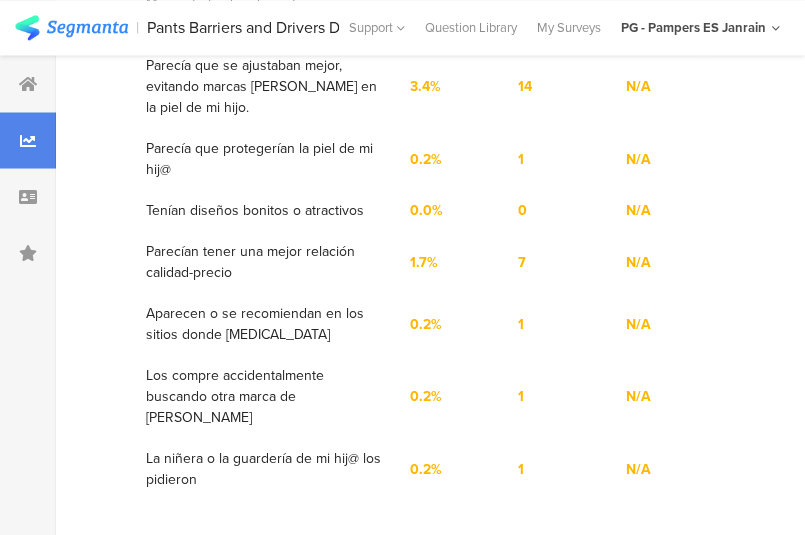 scroll, scrollTop: 0, scrollLeft: 0, axis: both 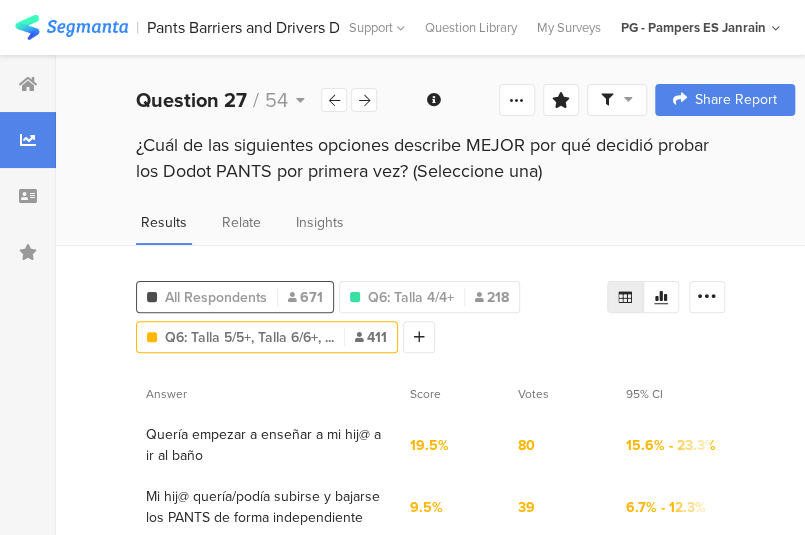 click on "All Respondents" at bounding box center [216, 297] 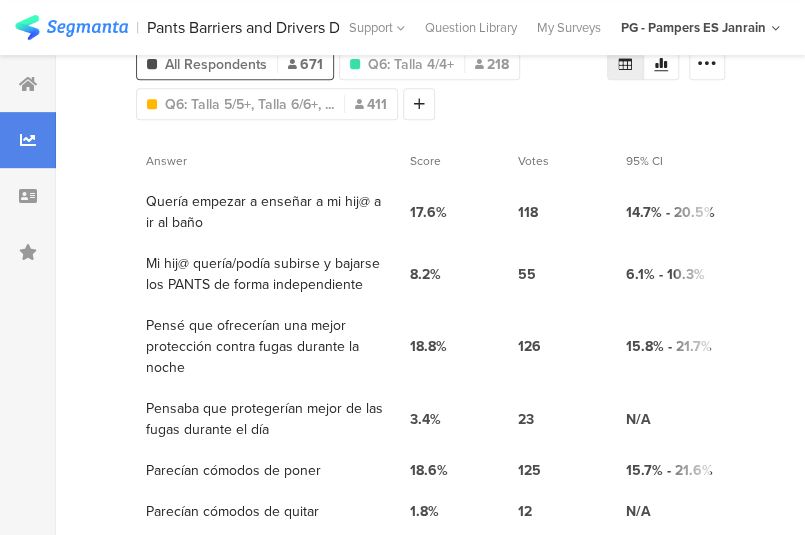 scroll, scrollTop: 0, scrollLeft: 0, axis: both 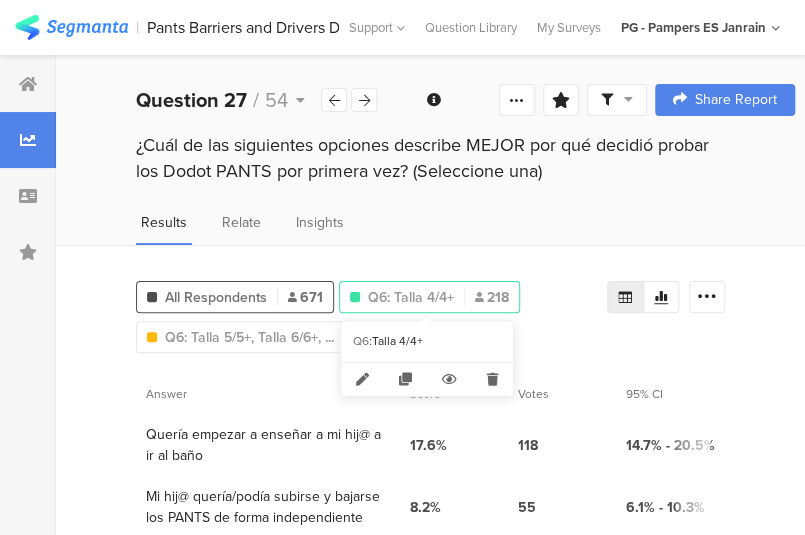 click on "Q6: Talla 4/4+" at bounding box center [411, 297] 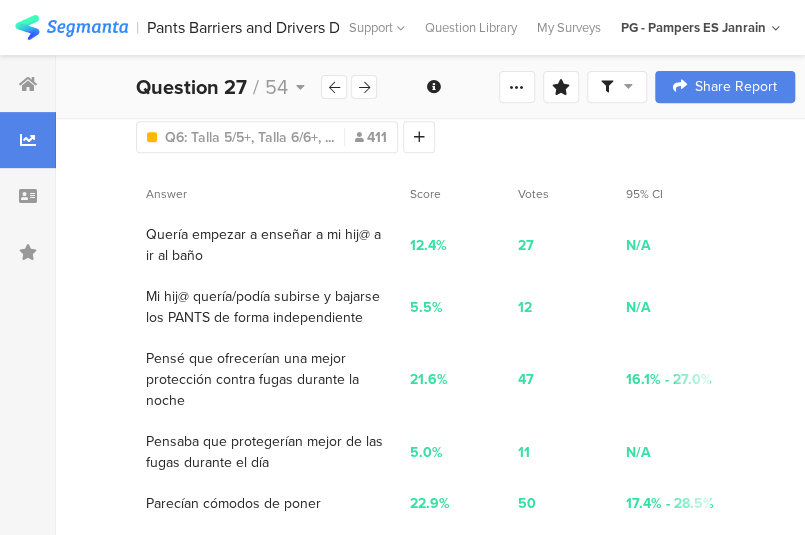 scroll, scrollTop: 0, scrollLeft: 0, axis: both 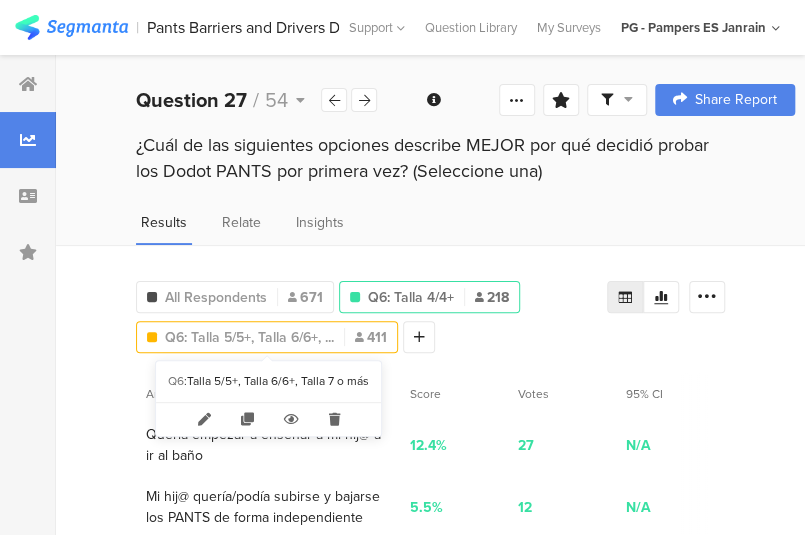 click on "Q6: Talla 5/5+, Talla 6/6+, ..." at bounding box center [249, 337] 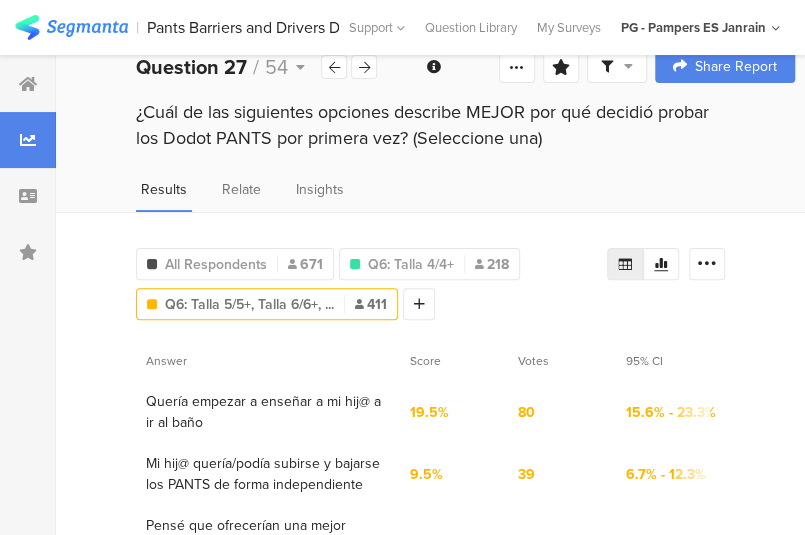 scroll, scrollTop: 0, scrollLeft: 0, axis: both 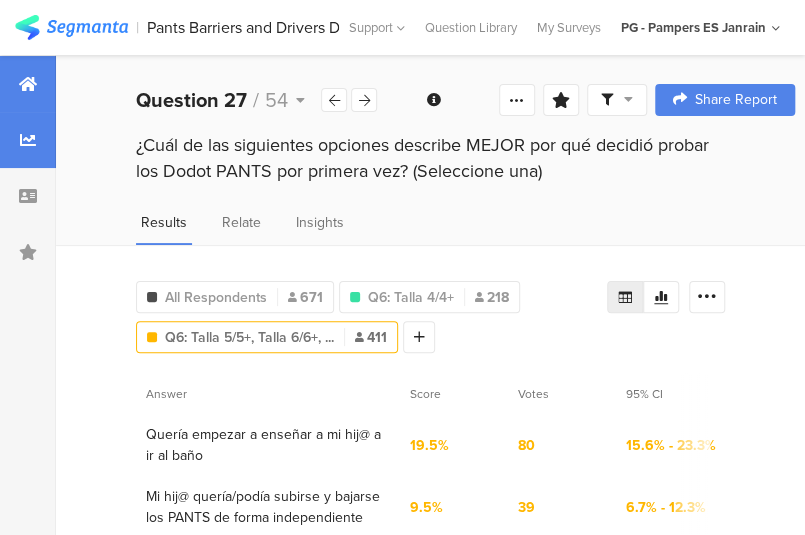click at bounding box center (28, 84) 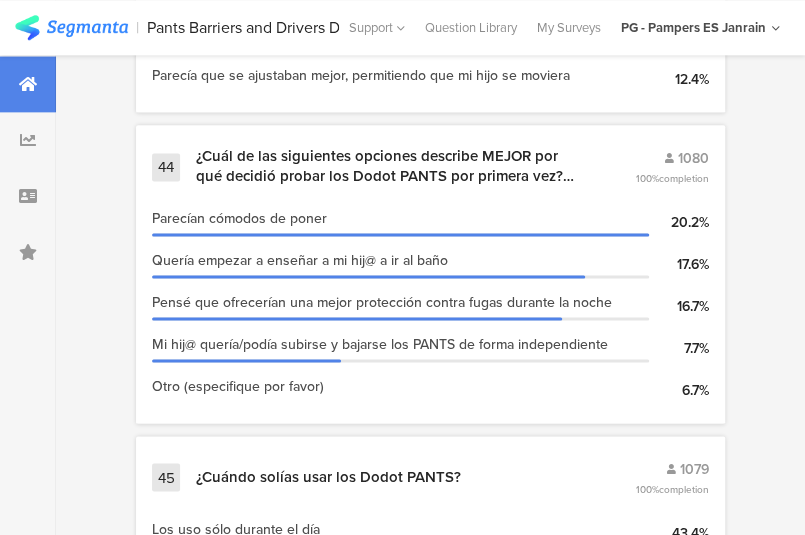 scroll, scrollTop: 15244, scrollLeft: 0, axis: vertical 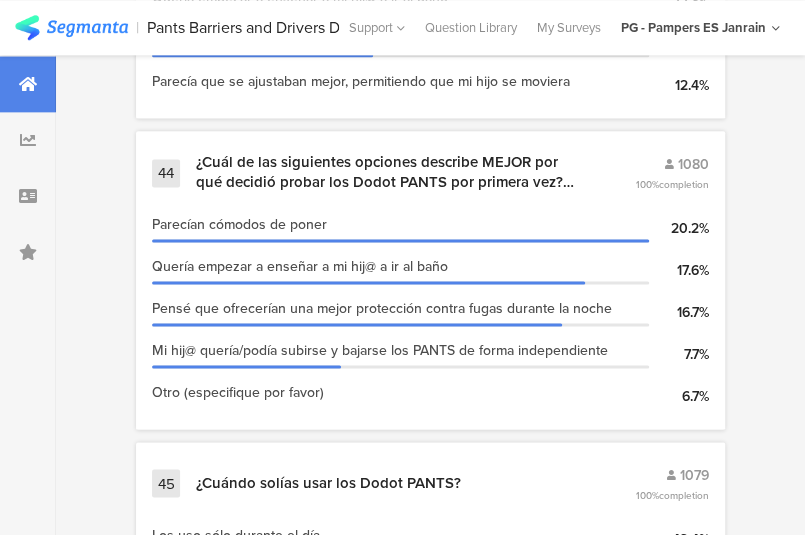 click on "¿Cuál de las siguientes opciones describe MEJOR por qué decidió probar los Dodot PANTS por primera vez? (Seleccione una)" at bounding box center (391, 172) 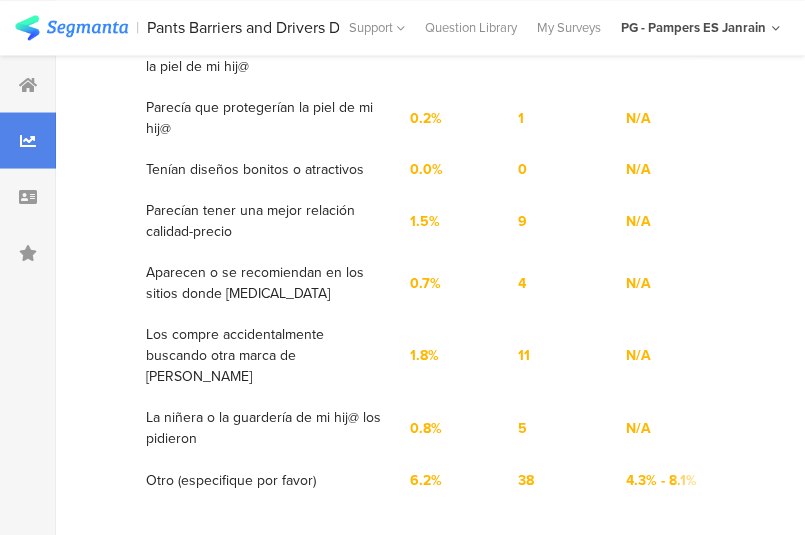 scroll, scrollTop: 0, scrollLeft: 0, axis: both 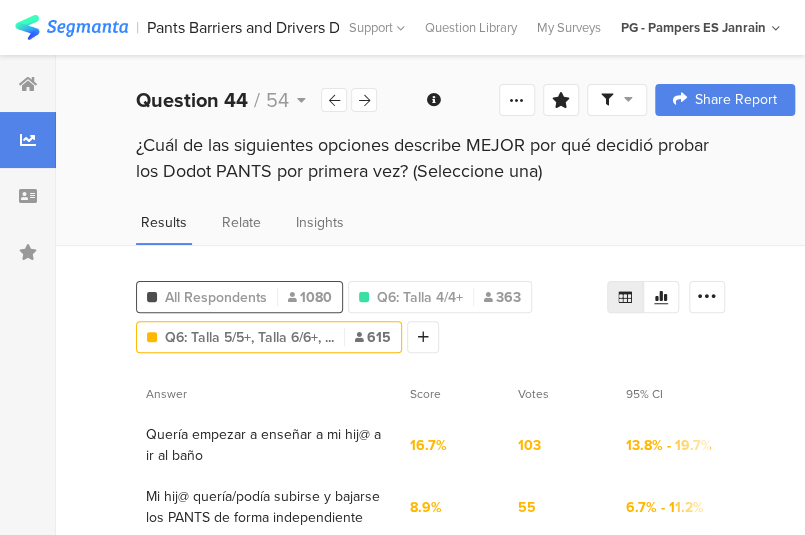 click on "All Respondents       1080" at bounding box center (239, 297) 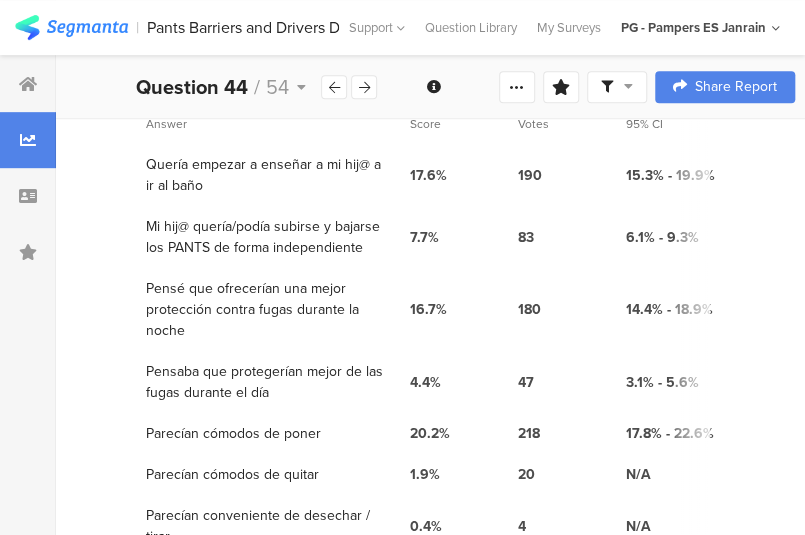 scroll, scrollTop: 0, scrollLeft: 0, axis: both 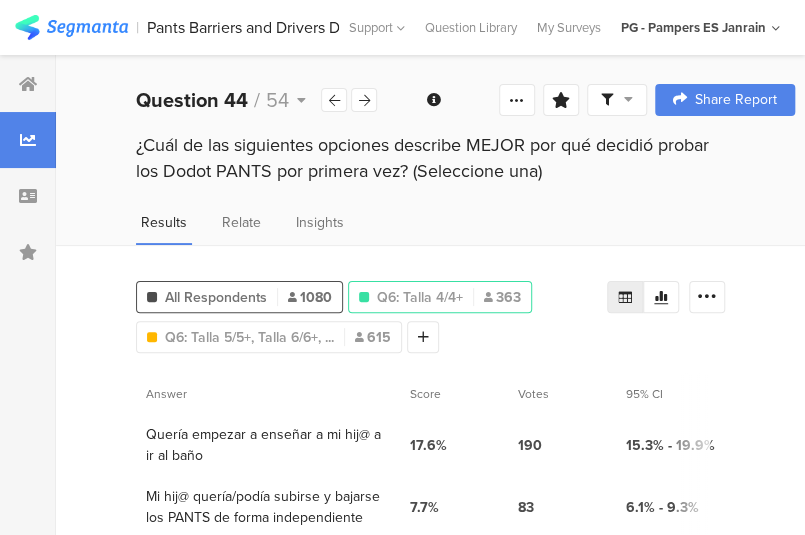 click on "Q6
:   Talla 4/4+                 Q6: Talla 4/4+       363" at bounding box center (440, 297) 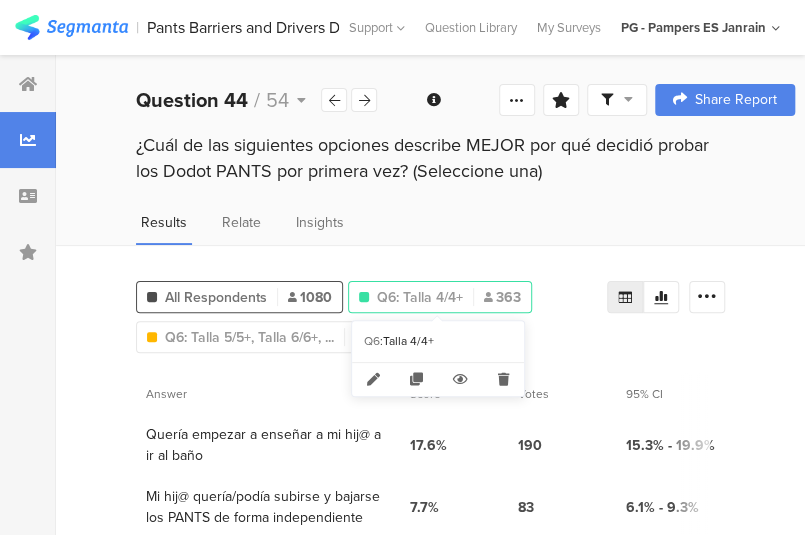 click on "Q6: Talla 4/4+" at bounding box center (420, 297) 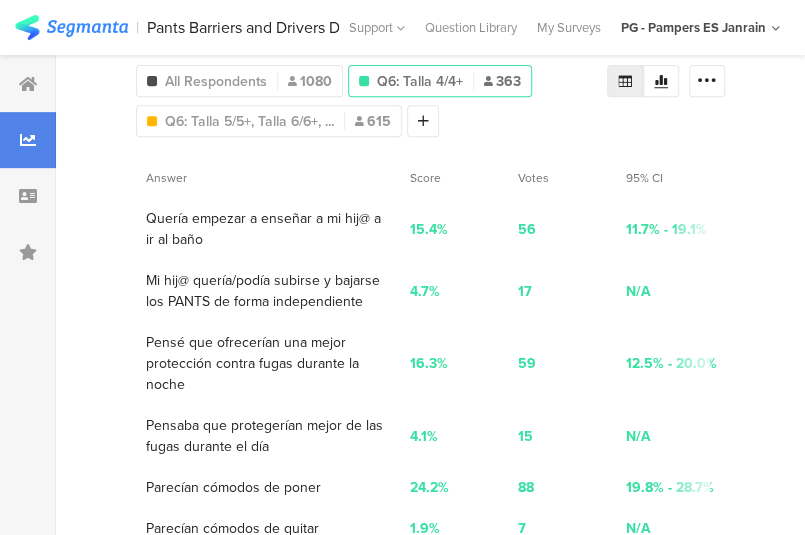 scroll, scrollTop: 0, scrollLeft: 0, axis: both 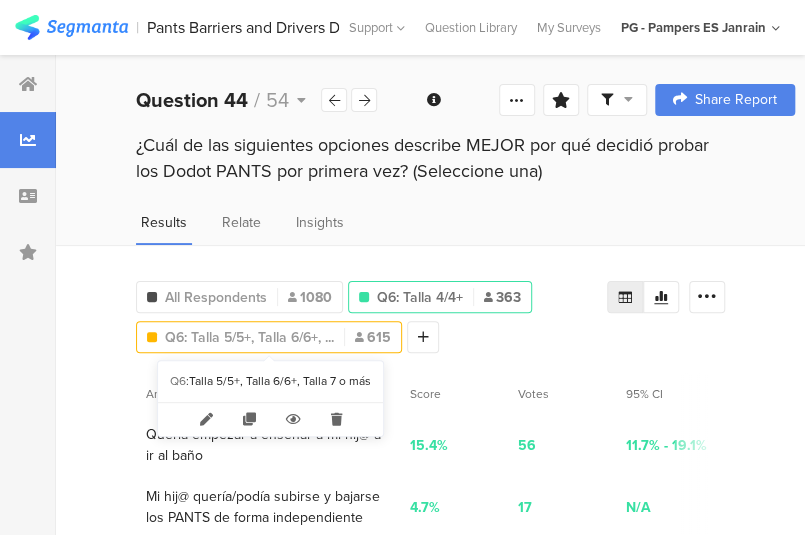 click on "Q6: Talla 5/5+, Talla 6/6+, ..." at bounding box center (249, 337) 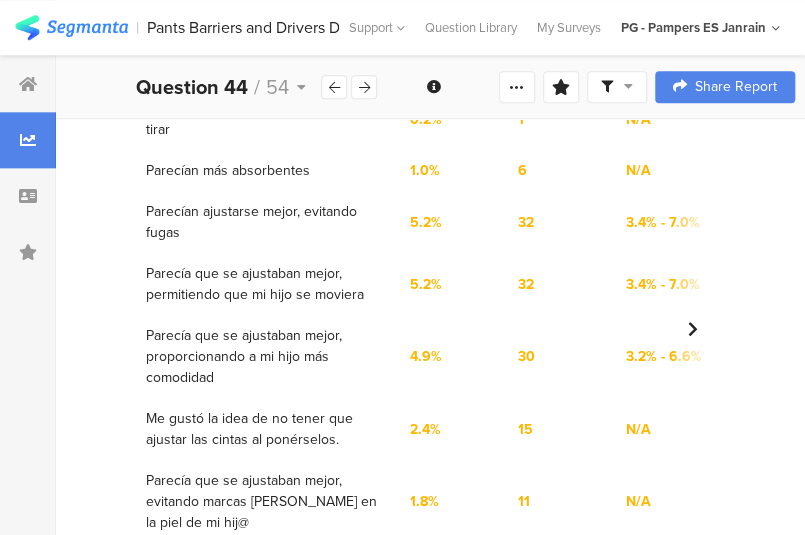 scroll, scrollTop: 685, scrollLeft: 0, axis: vertical 